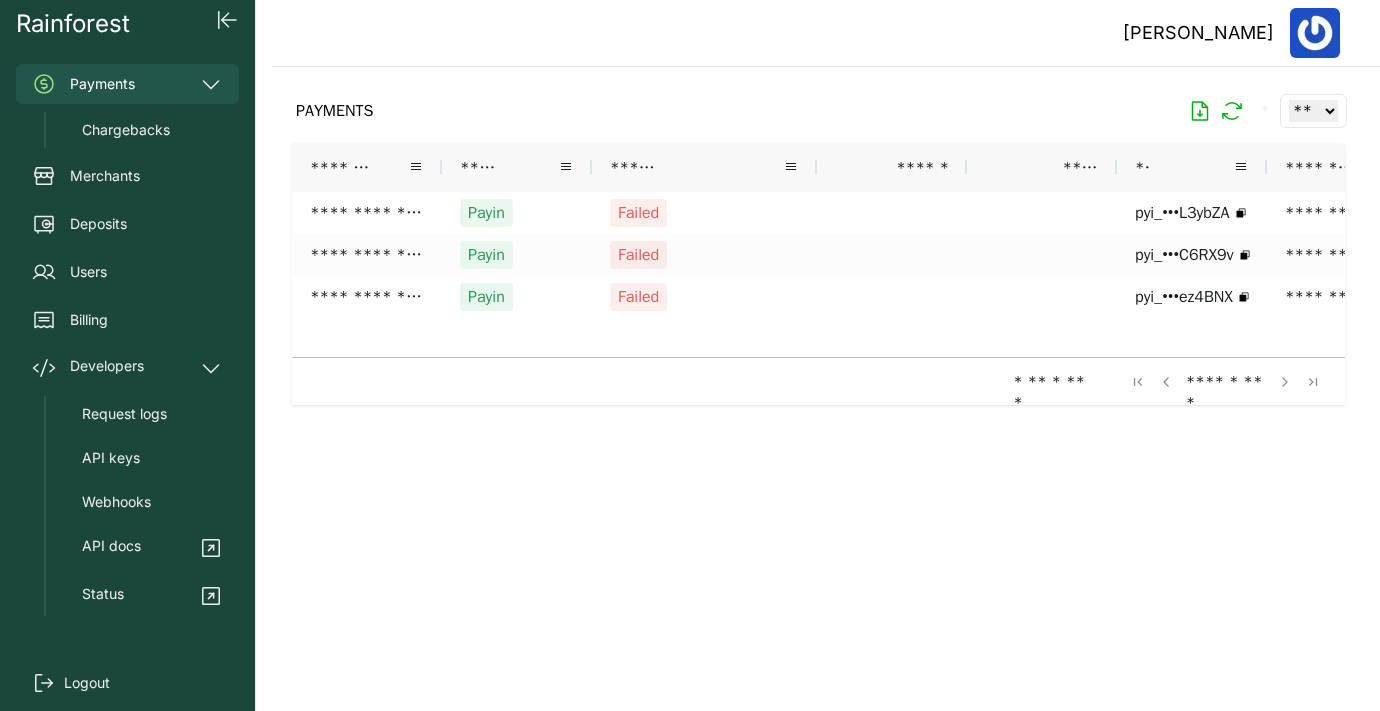 scroll, scrollTop: 0, scrollLeft: 0, axis: both 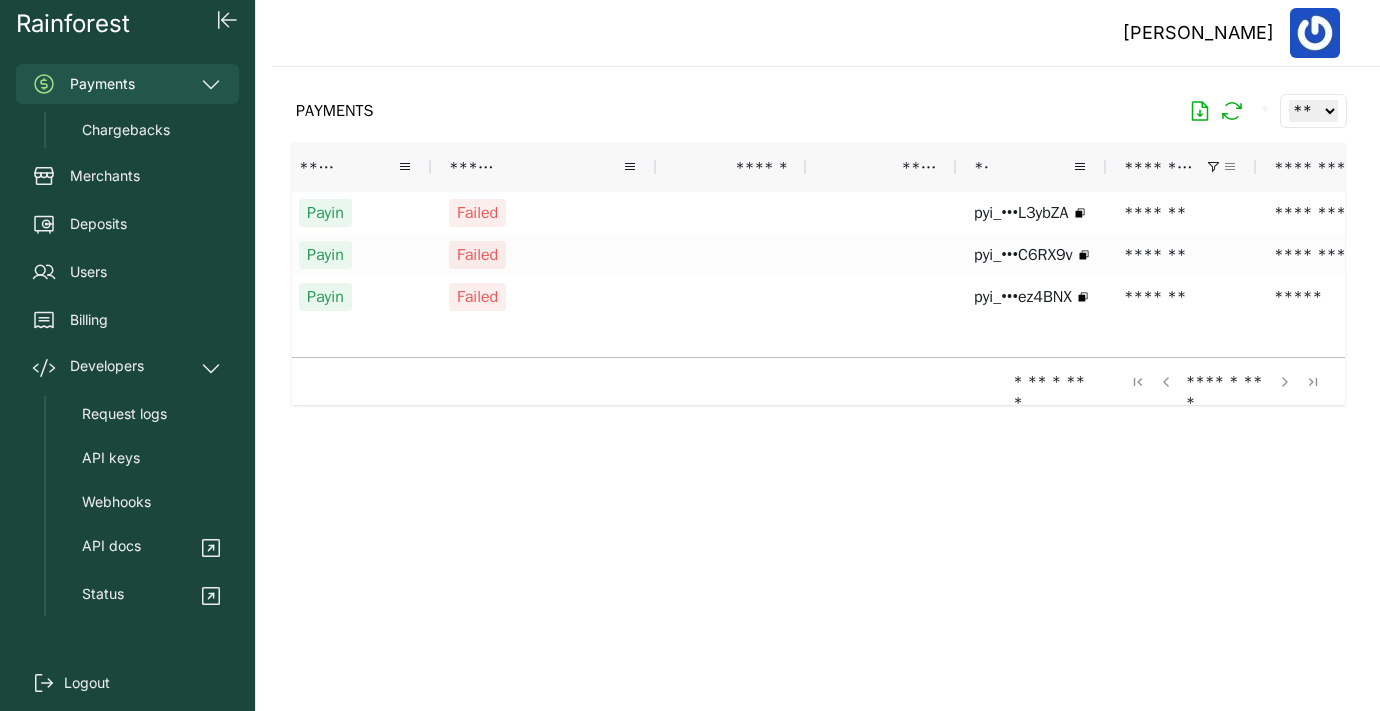click at bounding box center [1230, 167] 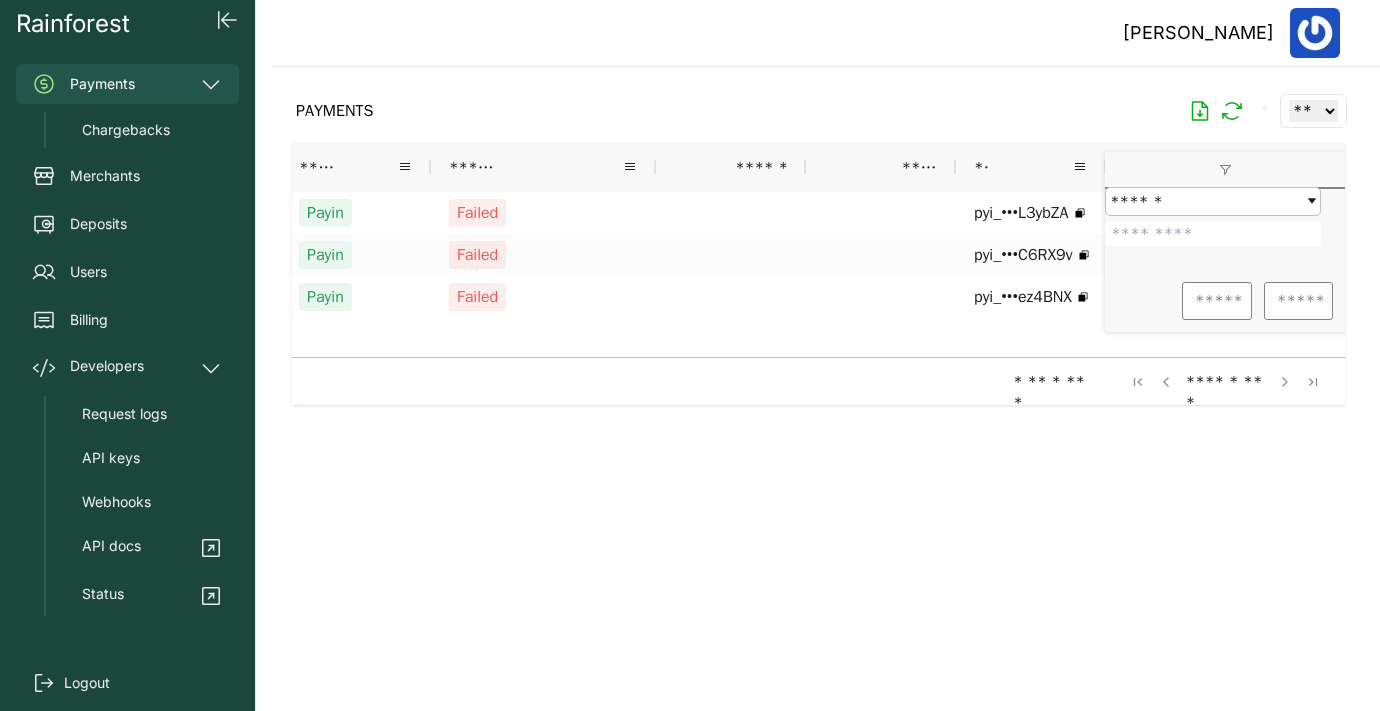 click on "*******" at bounding box center (1213, 234) 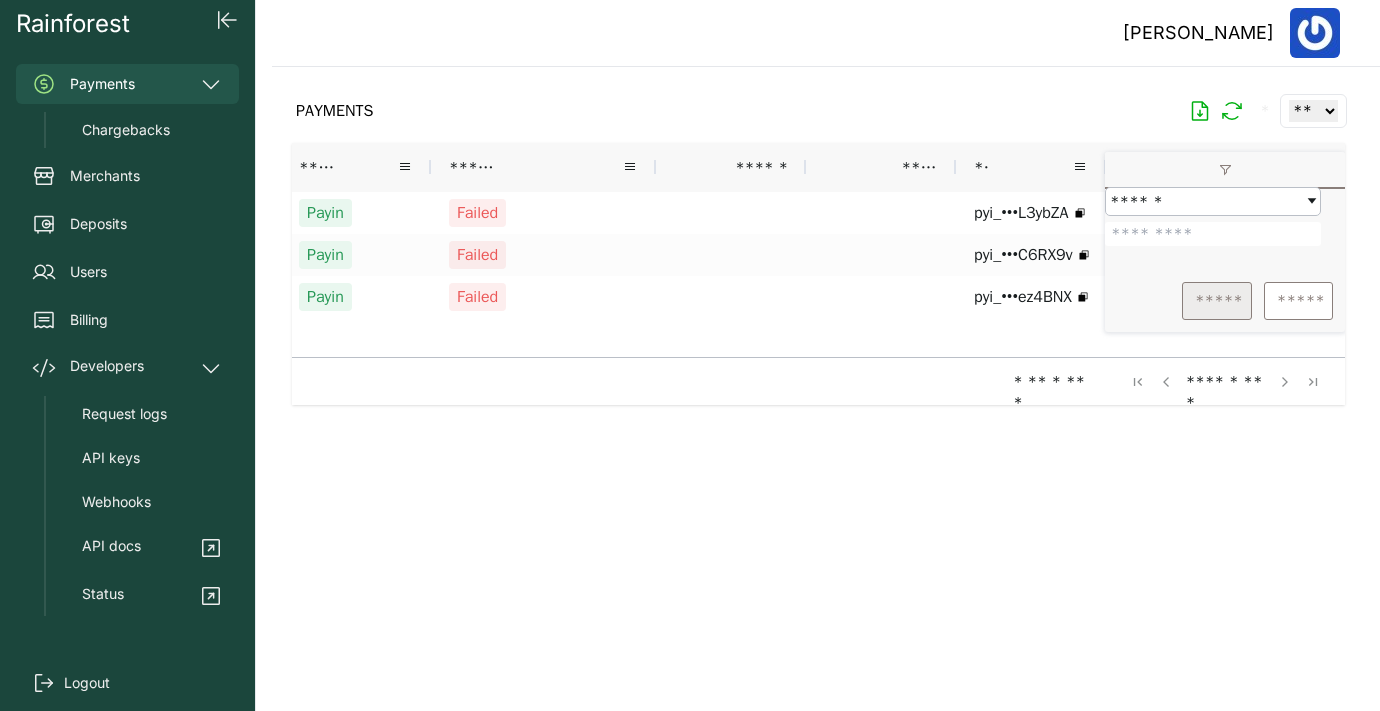 type on "*******" 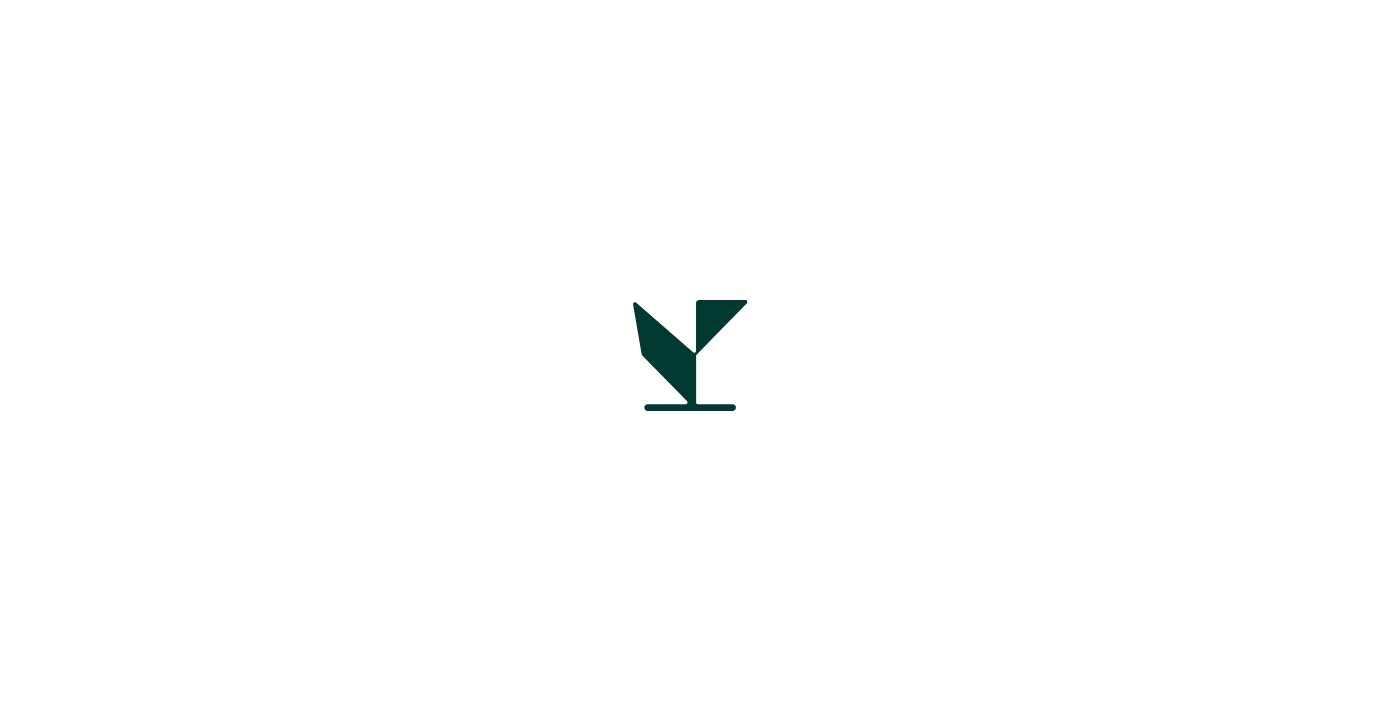 scroll, scrollTop: 0, scrollLeft: 0, axis: both 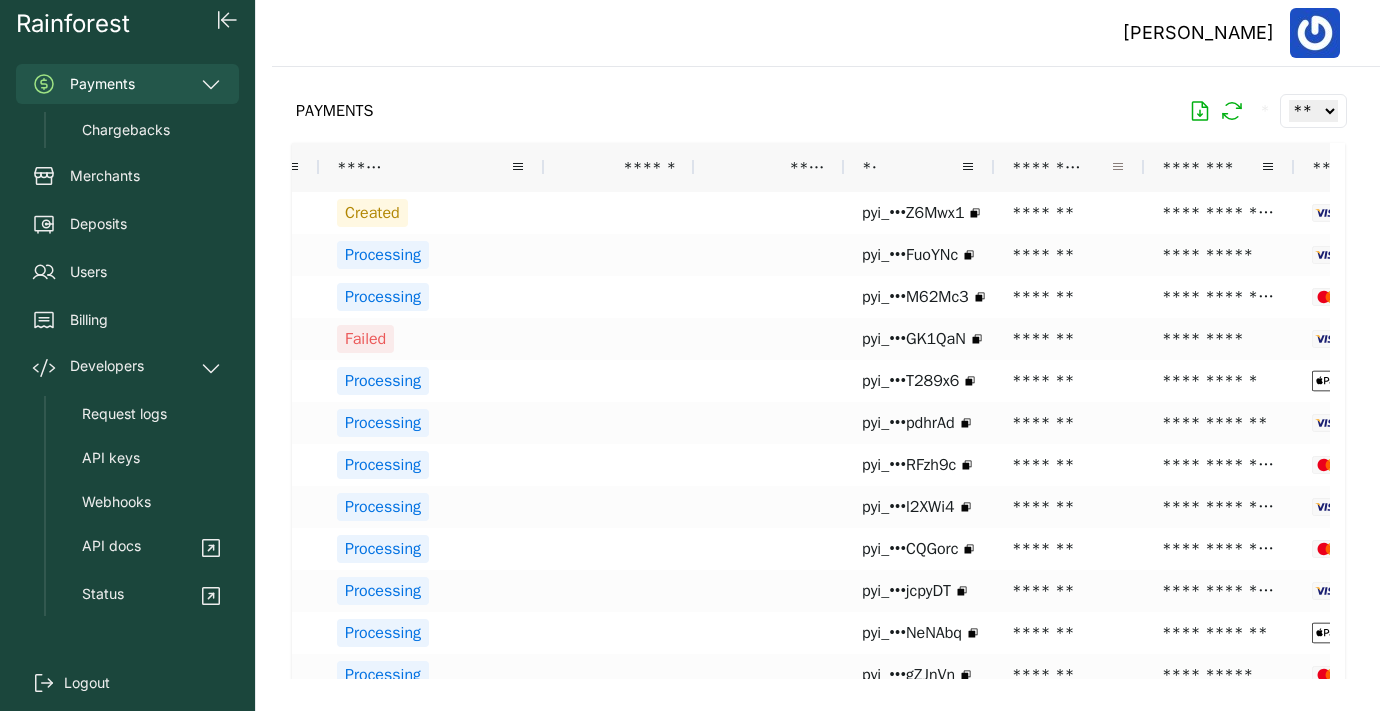 click at bounding box center (1118, 167) 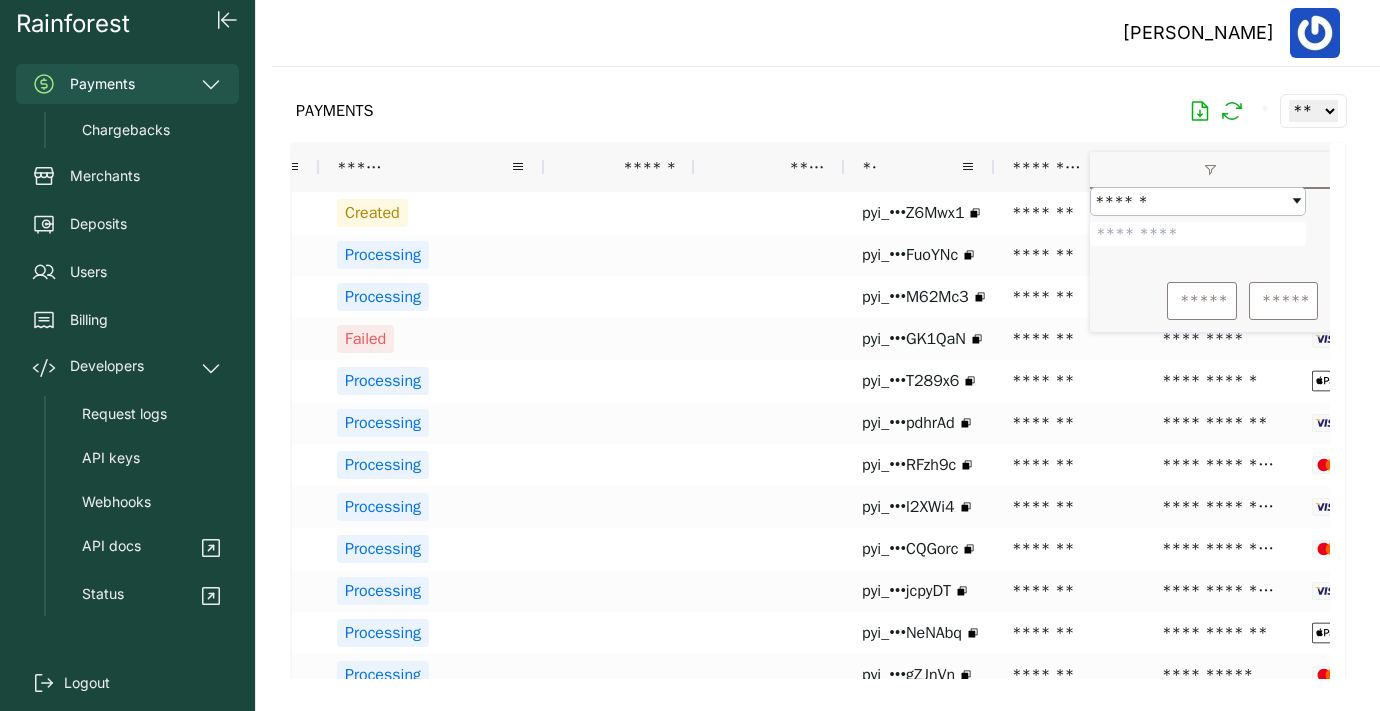 click at bounding box center (1198, 234) 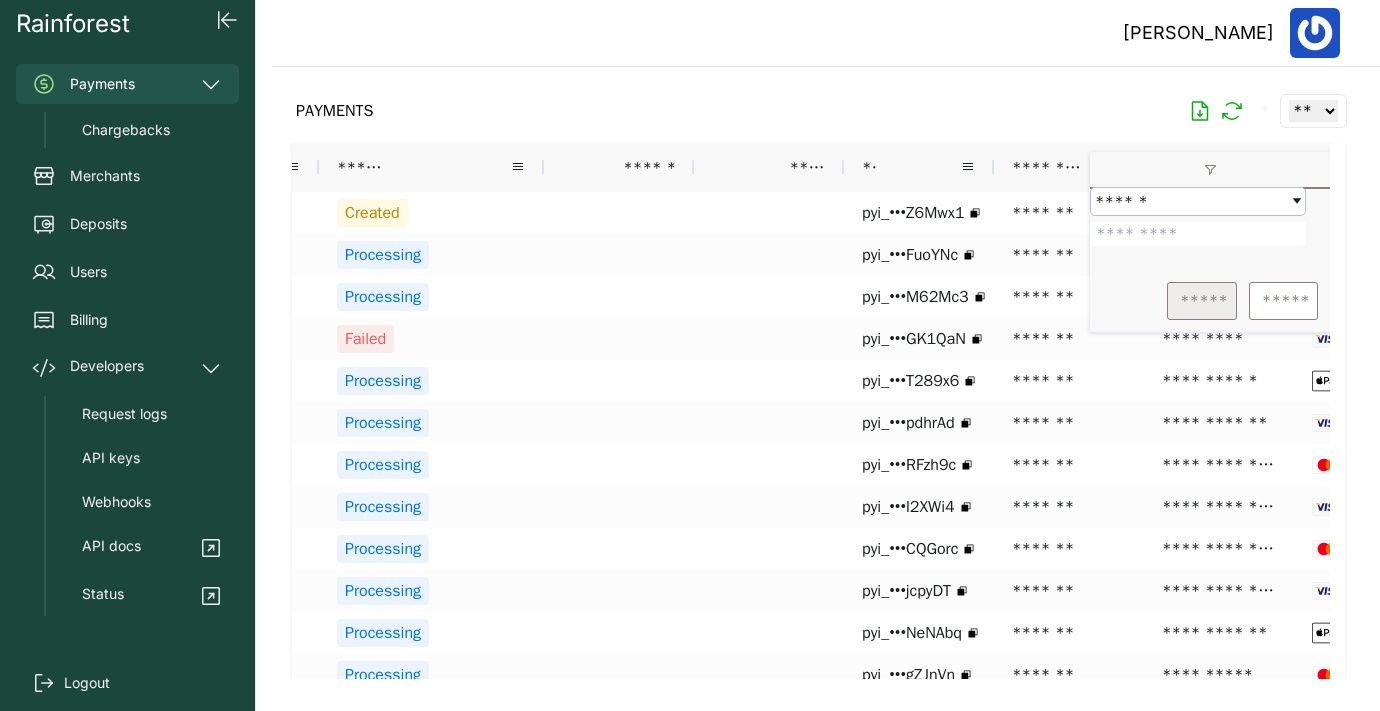 type on "*******" 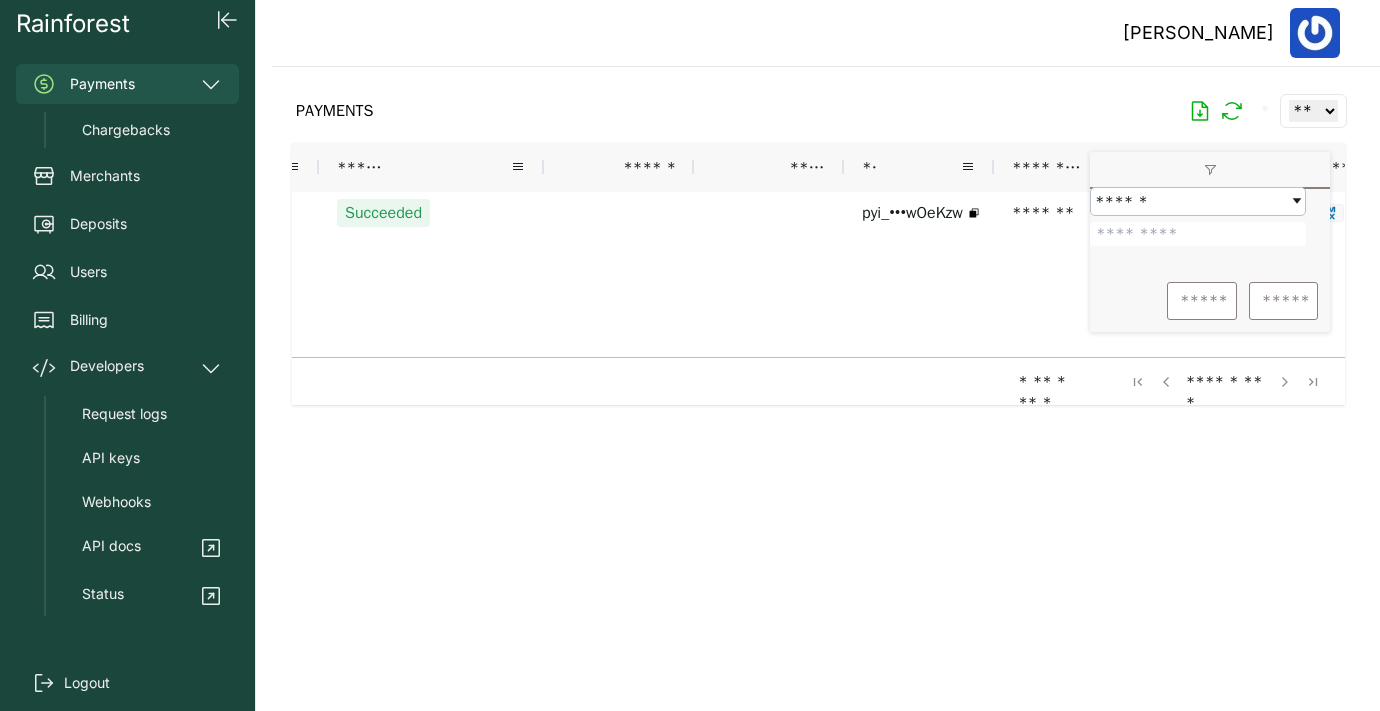 click on "**********" at bounding box center [894, 267] 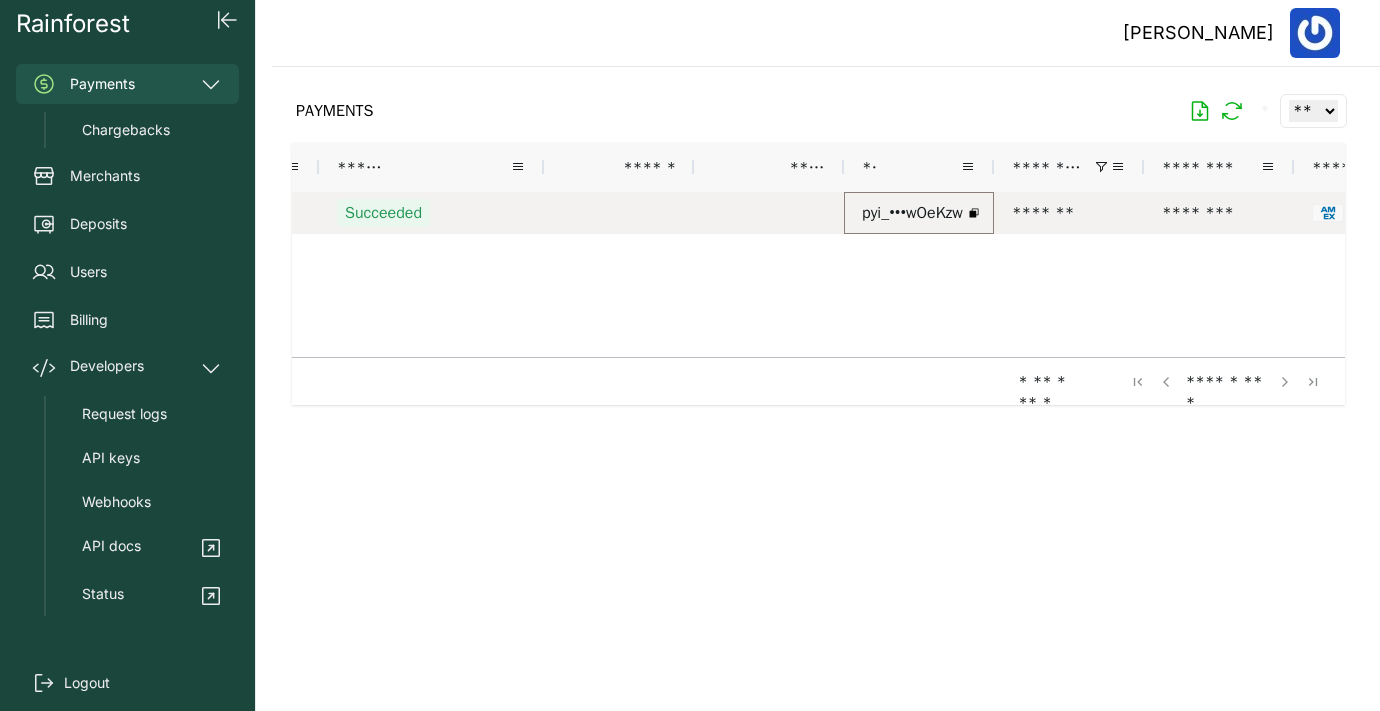 click on "pyi_•••wOeKzw" at bounding box center (912, 213) 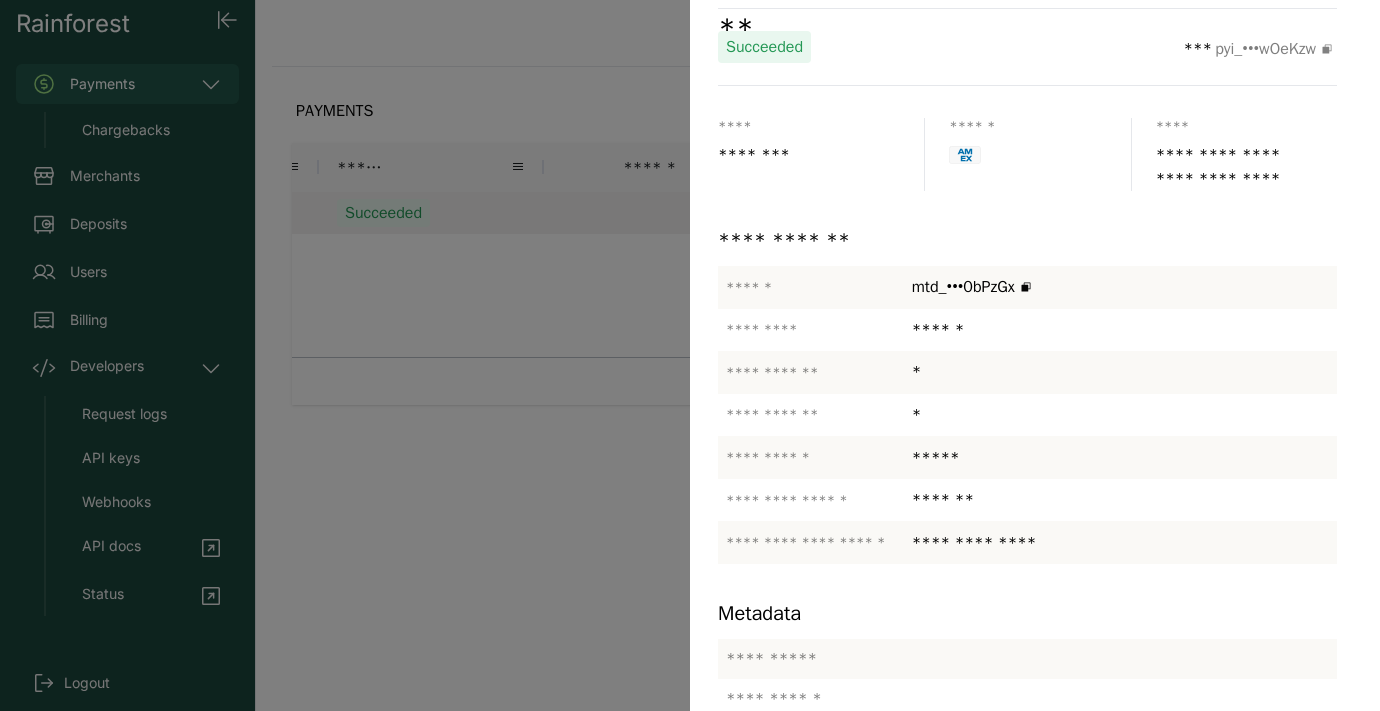 scroll, scrollTop: 97, scrollLeft: 0, axis: vertical 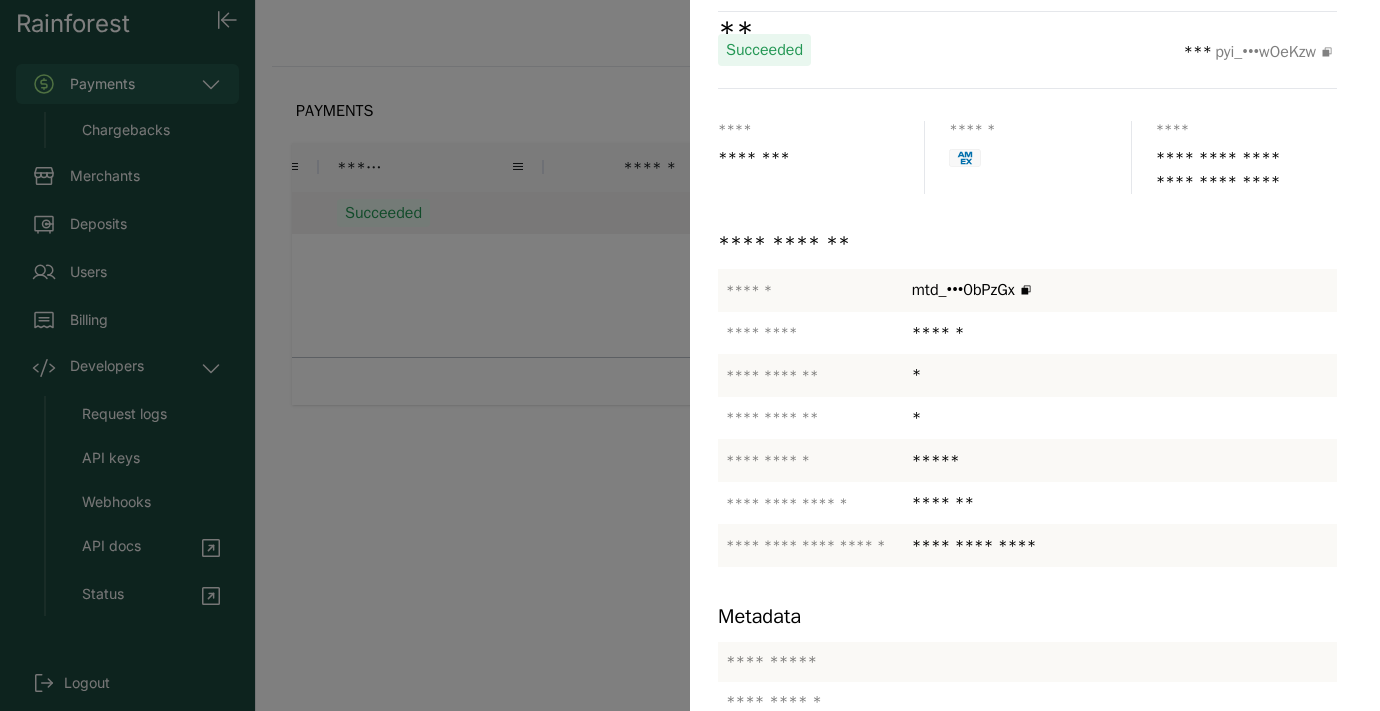 click at bounding box center [690, 355] 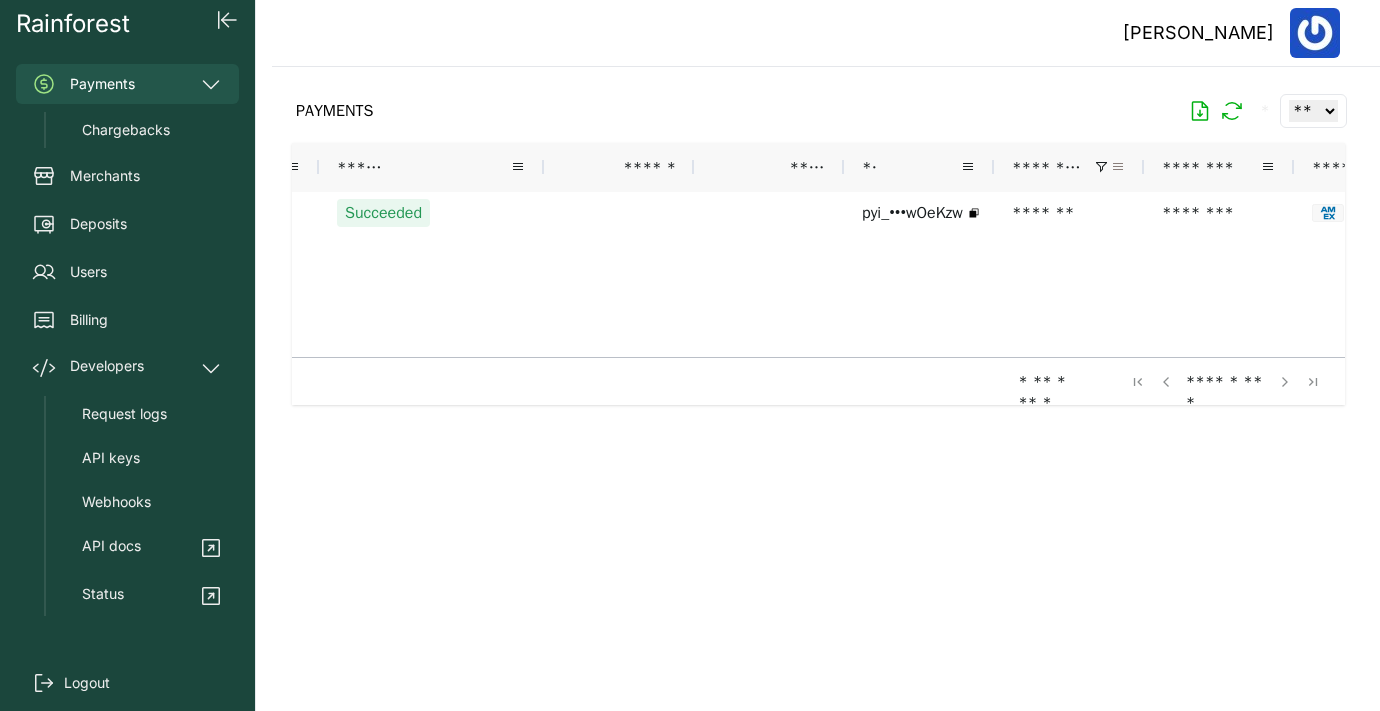 click at bounding box center (1118, 167) 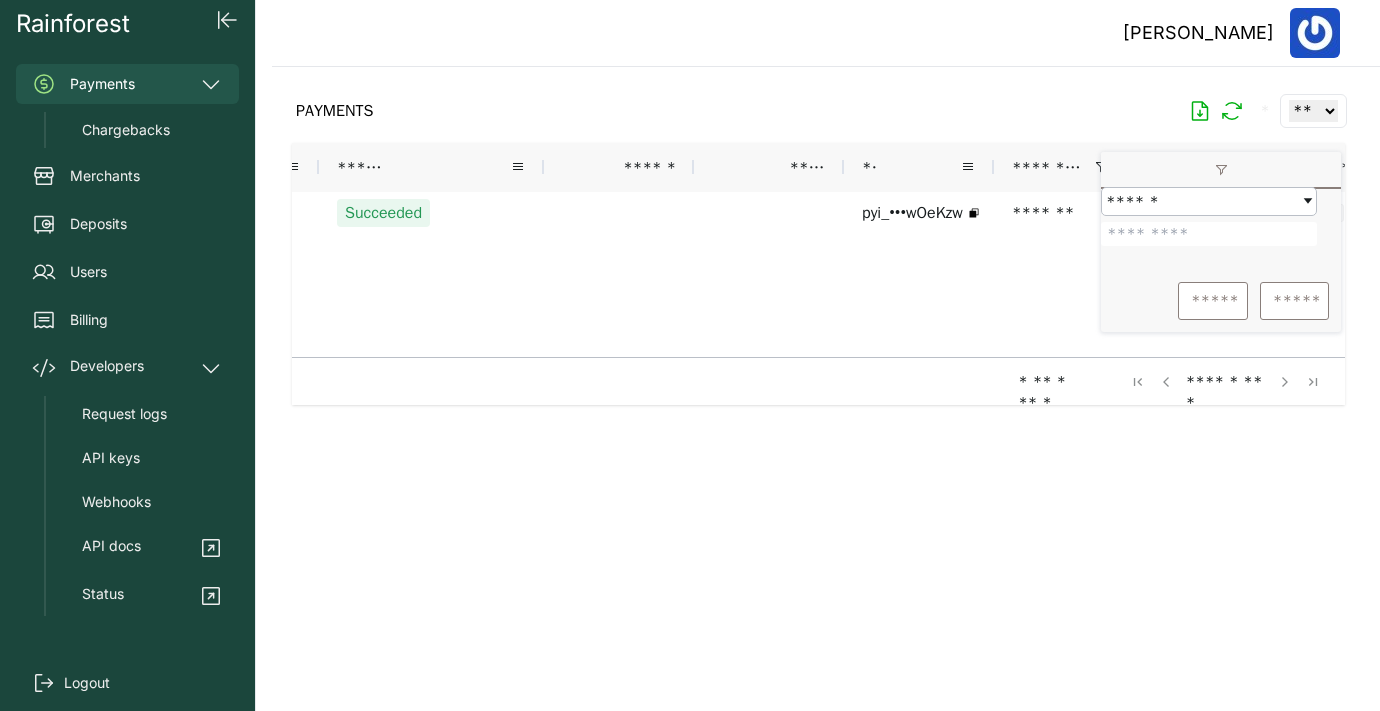 click on "*******" at bounding box center [1209, 234] 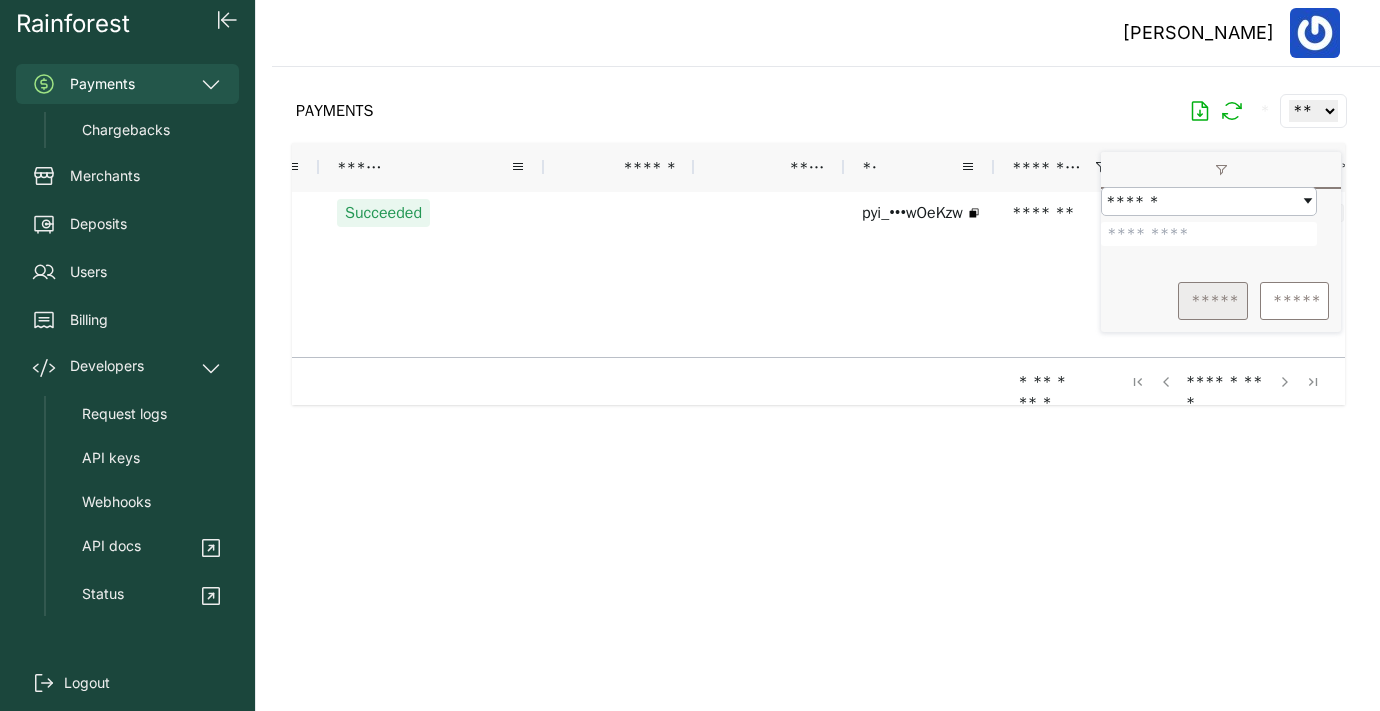 type on "*******" 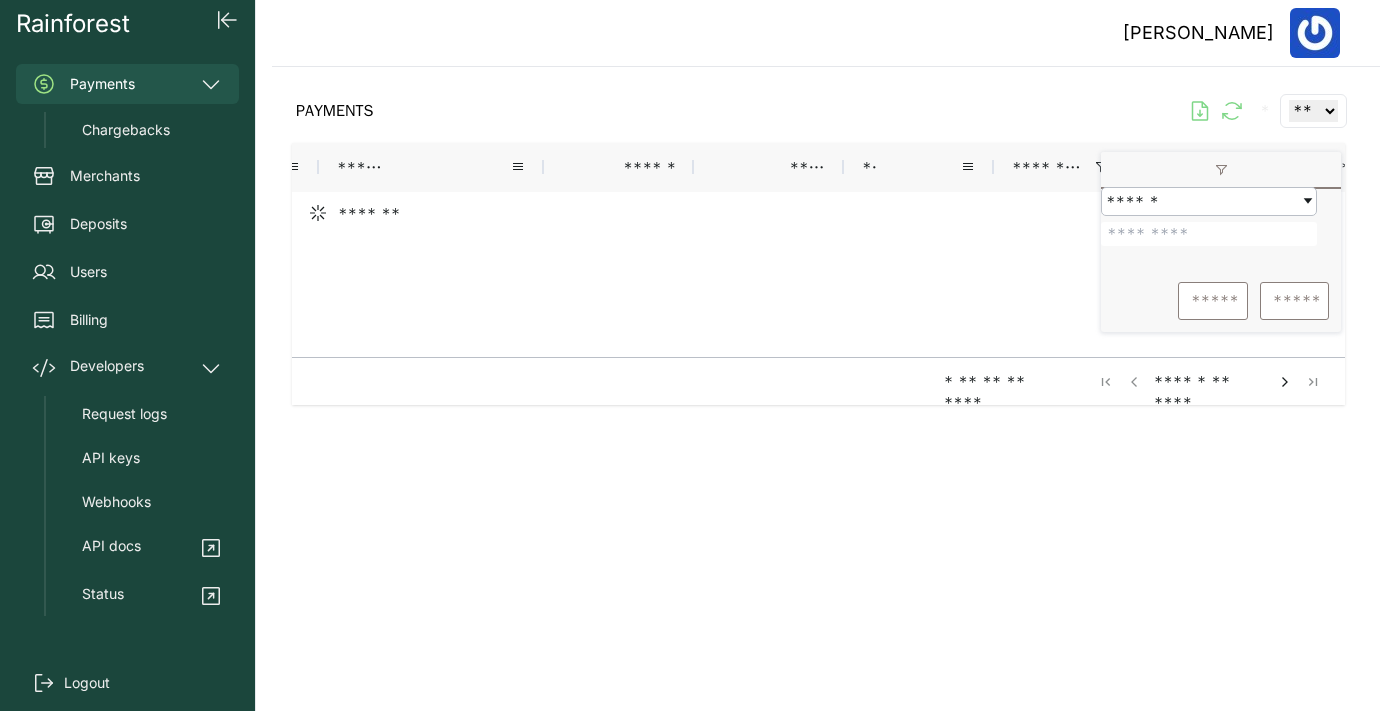 click at bounding box center (818, 373) 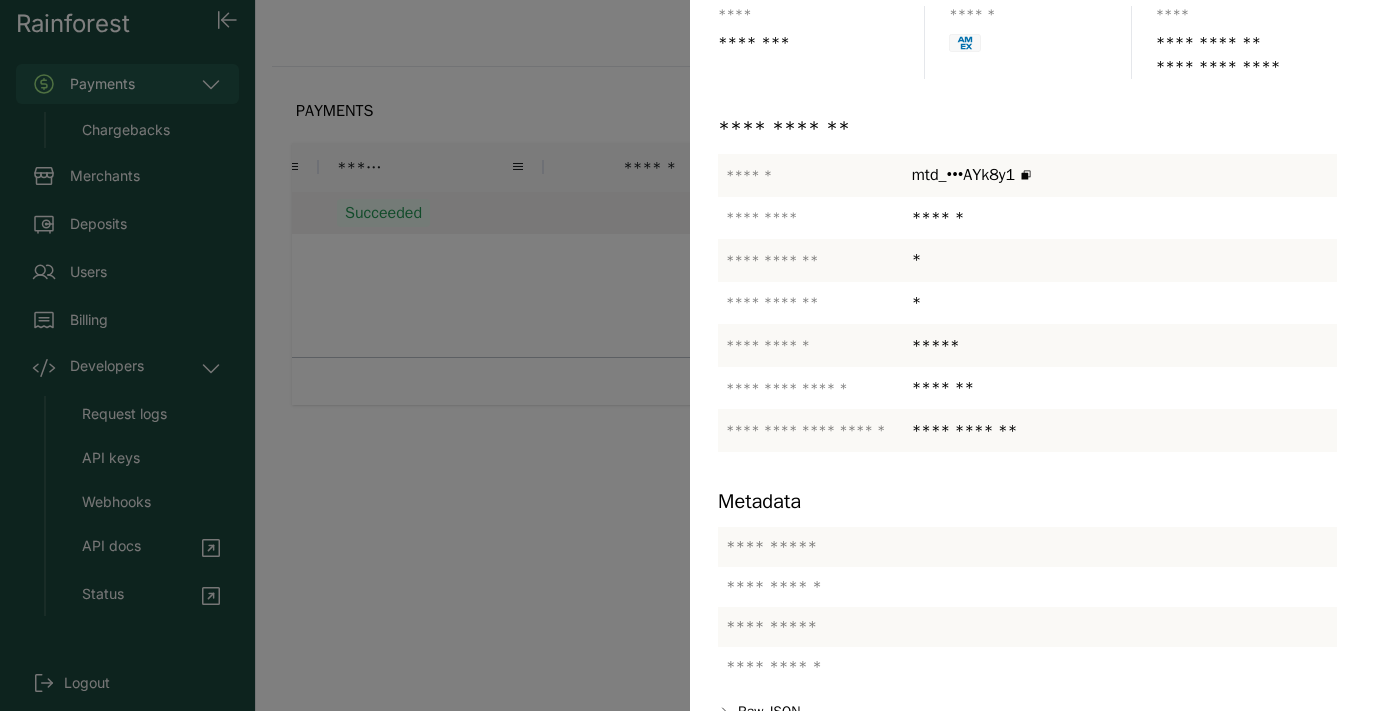 scroll, scrollTop: 210, scrollLeft: 0, axis: vertical 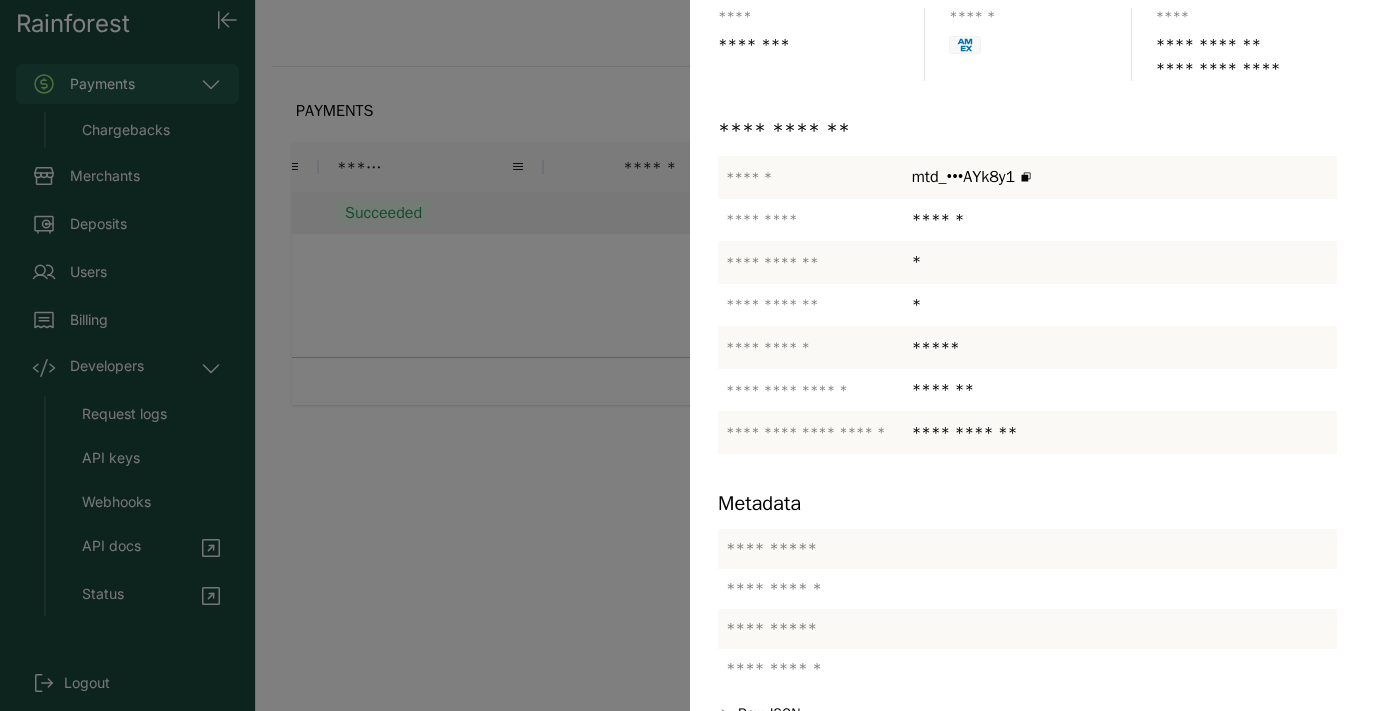 click at bounding box center [690, 355] 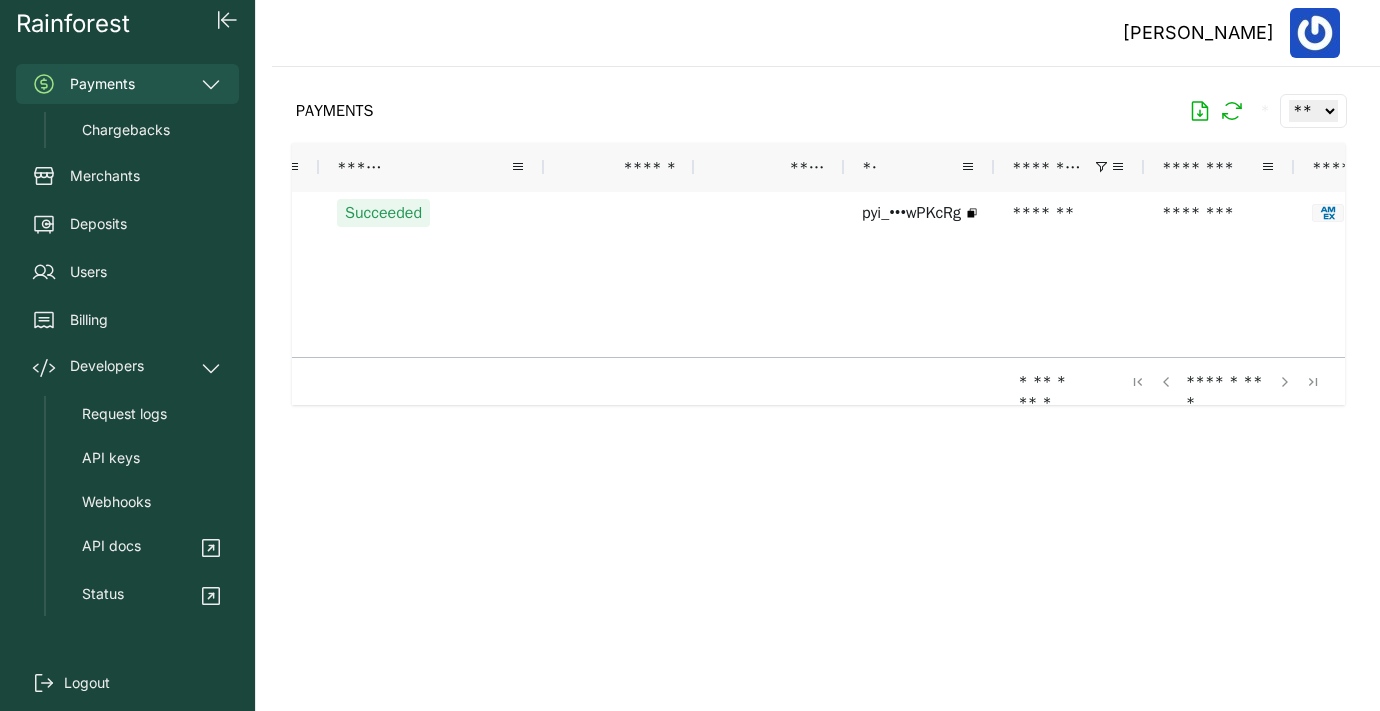 click at bounding box center (1101, 167) 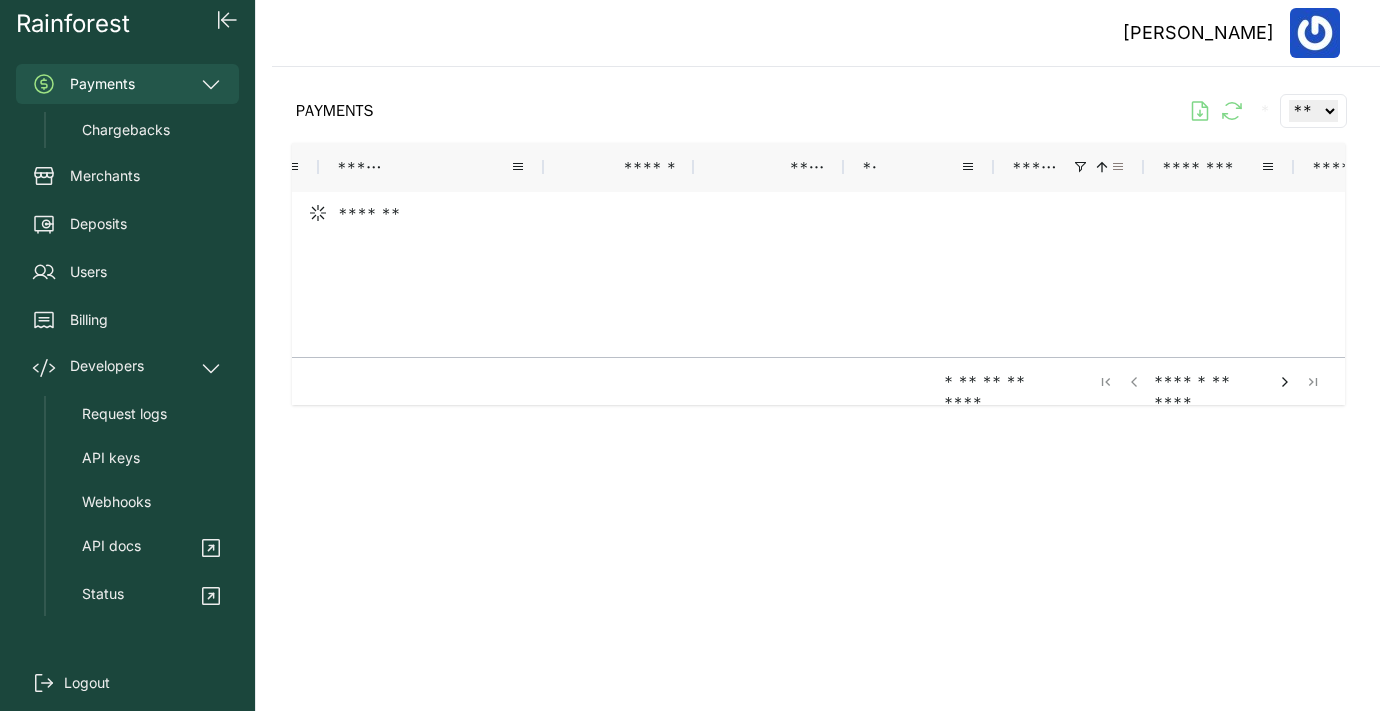 click at bounding box center [1118, 167] 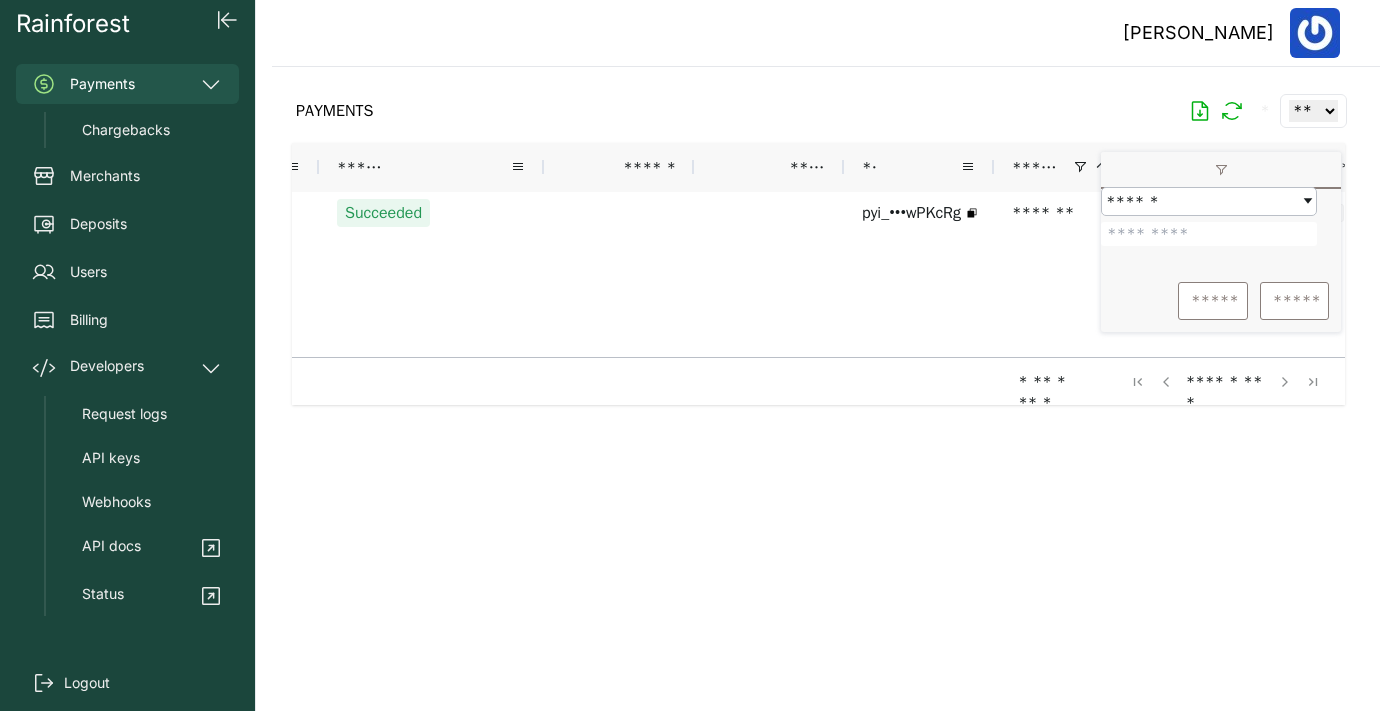 click on "*******" at bounding box center (1209, 234) 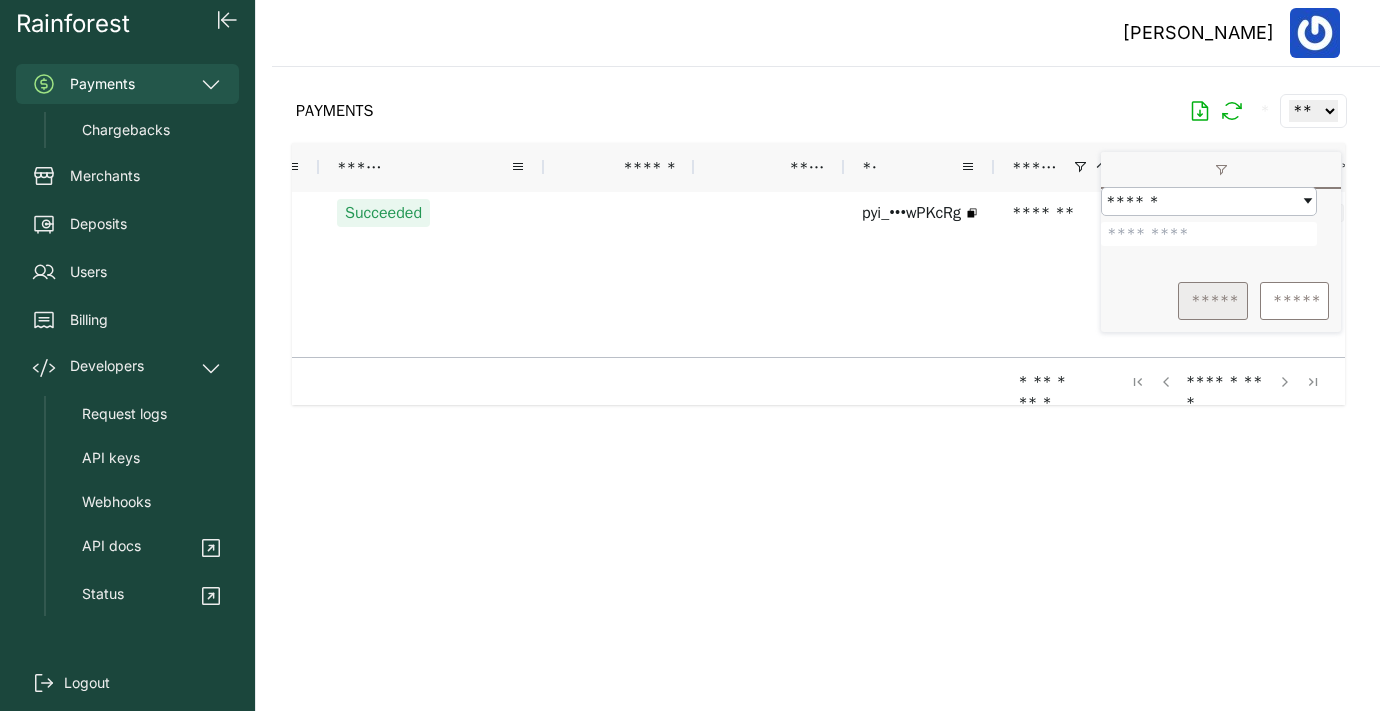 type on "*******" 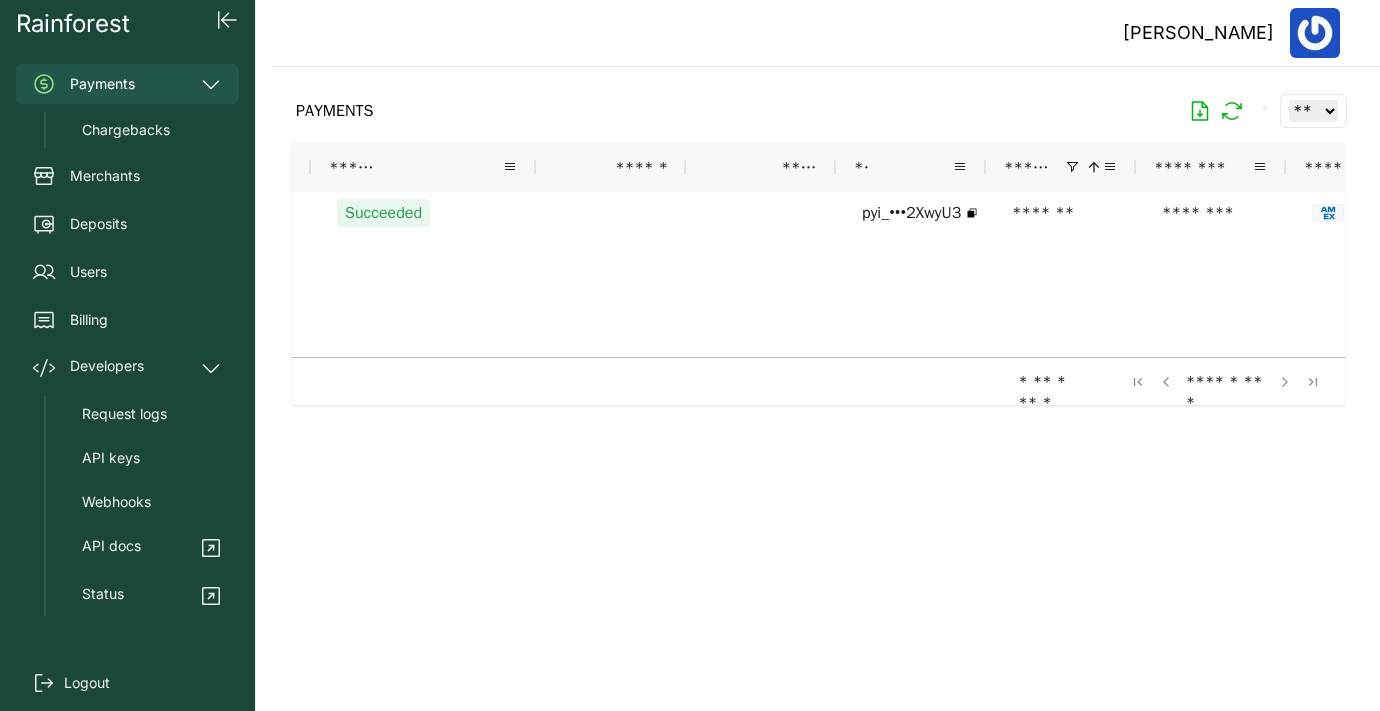 scroll, scrollTop: 0, scrollLeft: 294, axis: horizontal 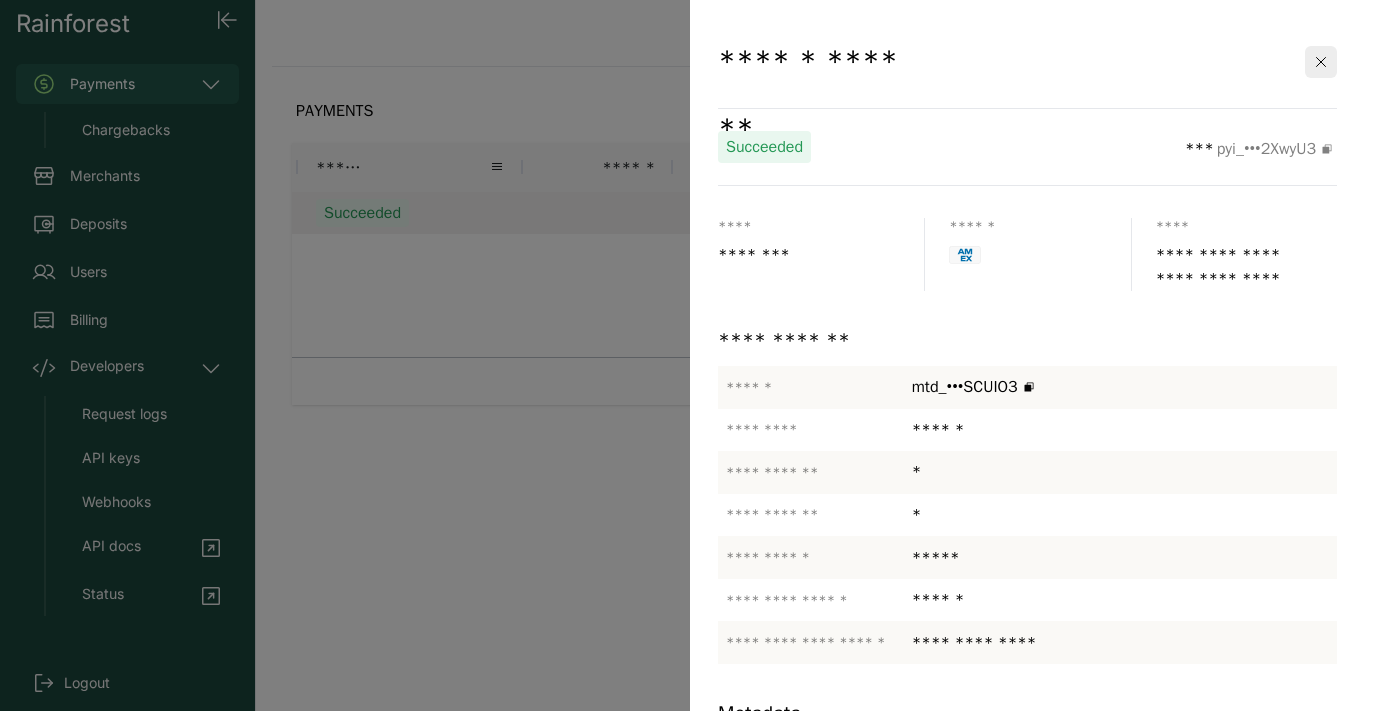 click at bounding box center [690, 355] 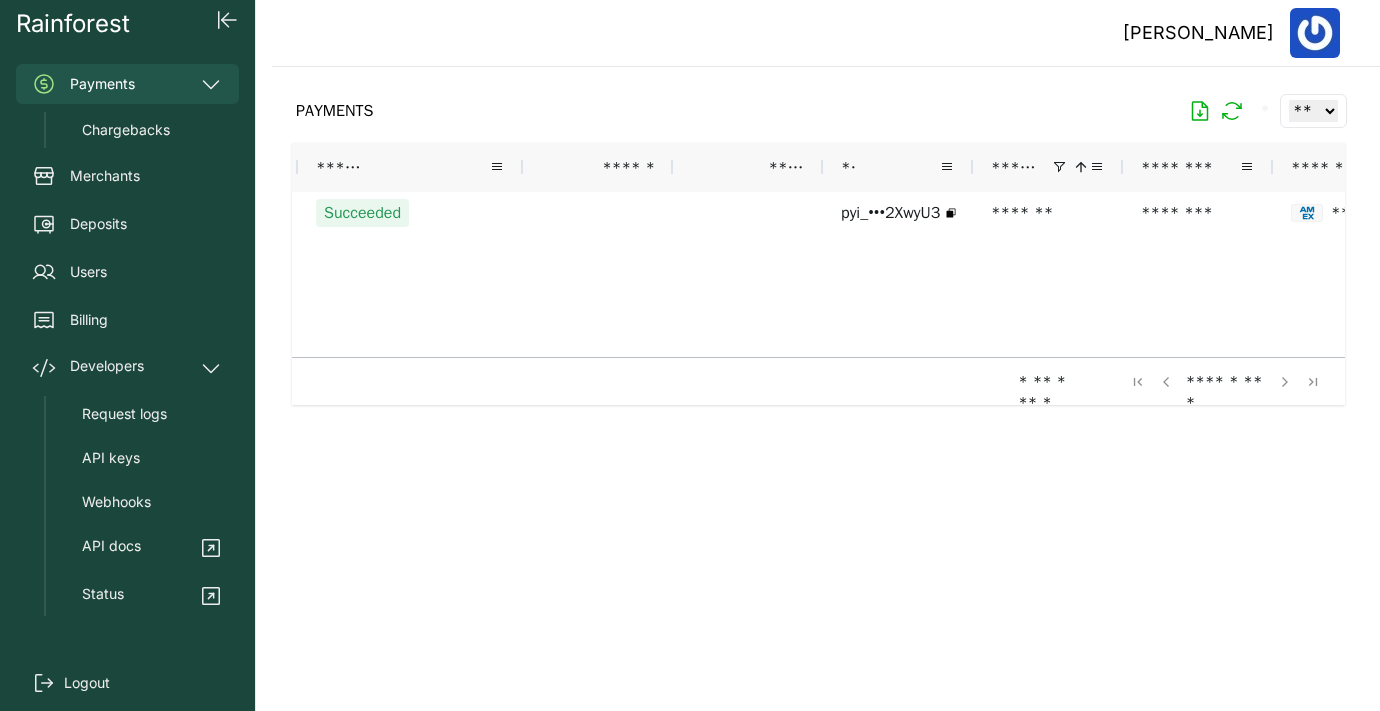 scroll, scrollTop: 0, scrollLeft: 294, axis: horizontal 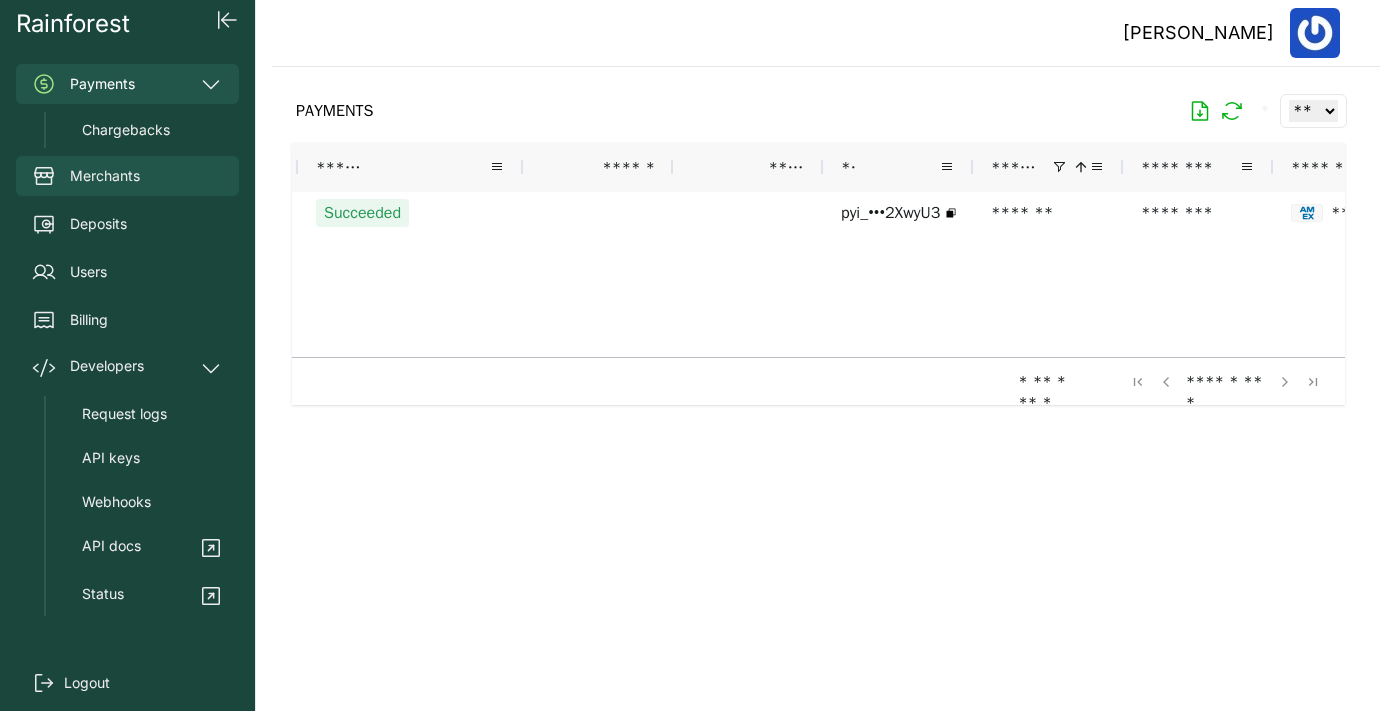 click on "Merchants" at bounding box center [105, 176] 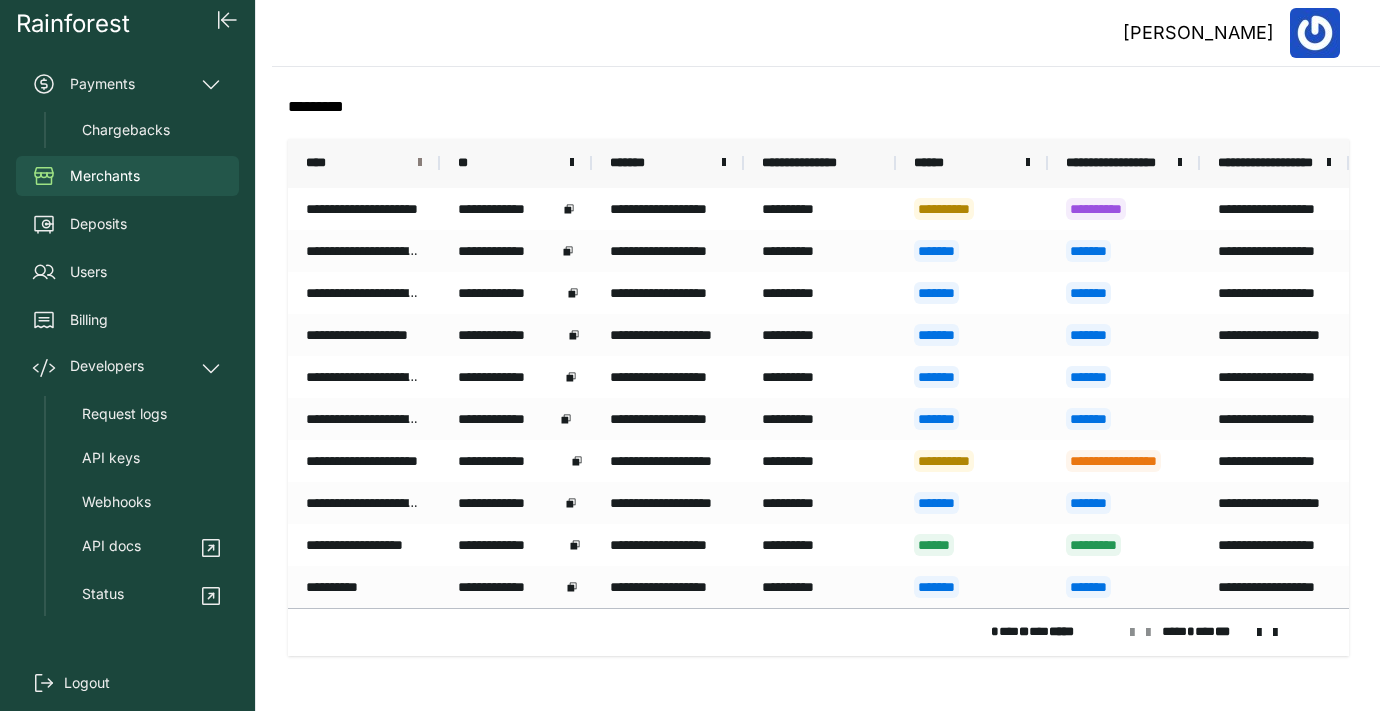 click at bounding box center (420, 163) 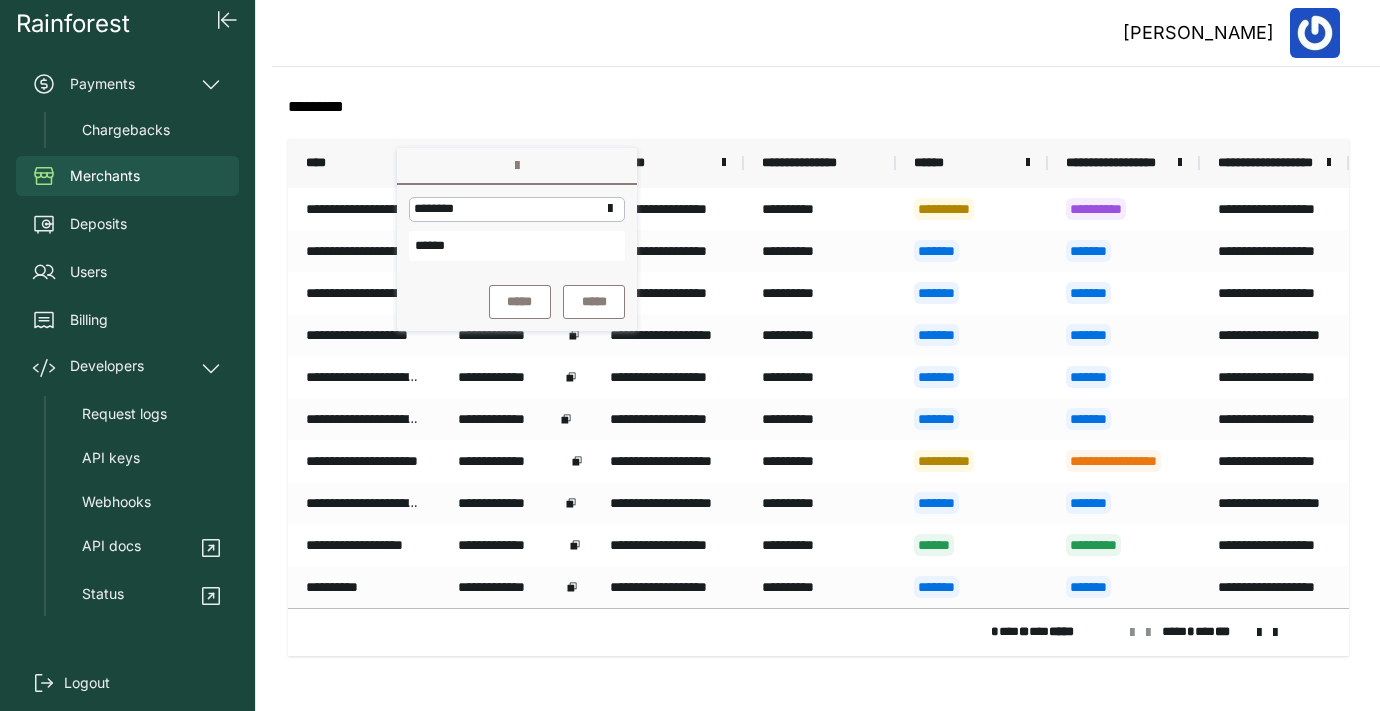 type on "******" 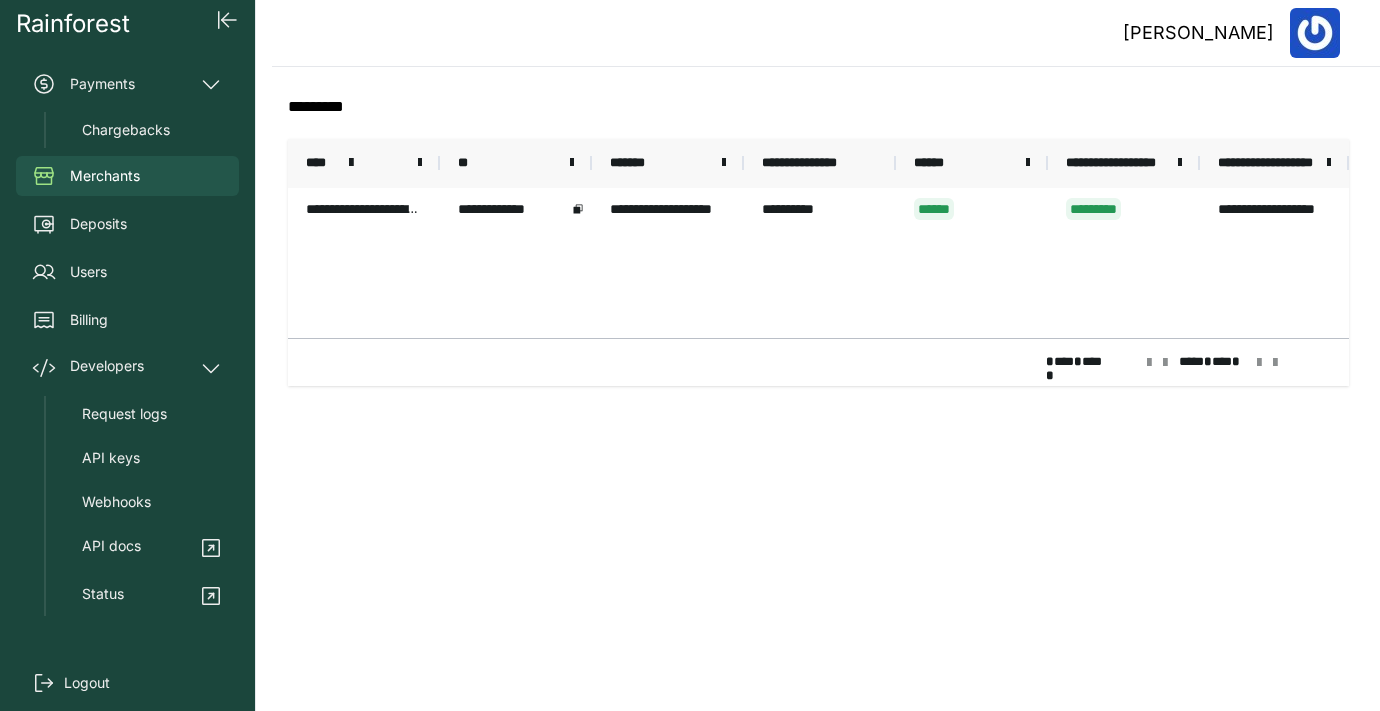click on "**********" at bounding box center [818, 263] 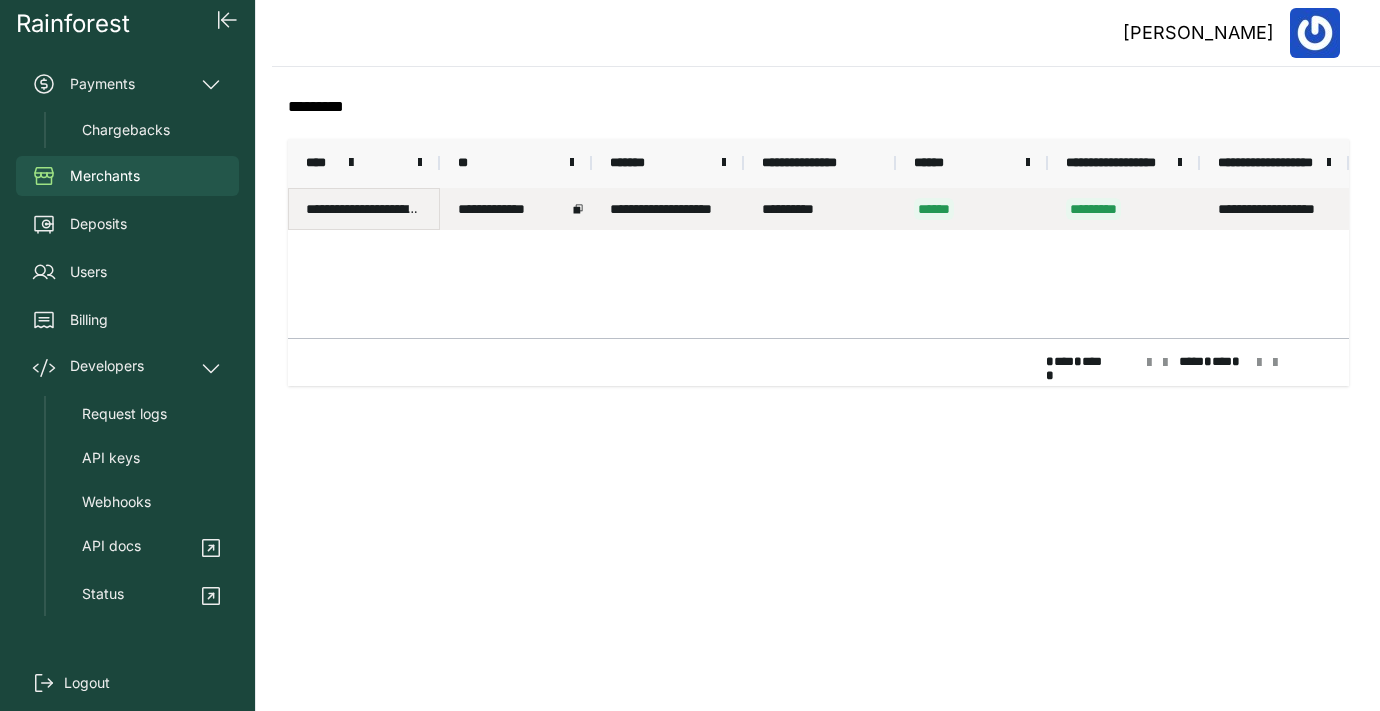 click on "**********" at bounding box center [364, 209] 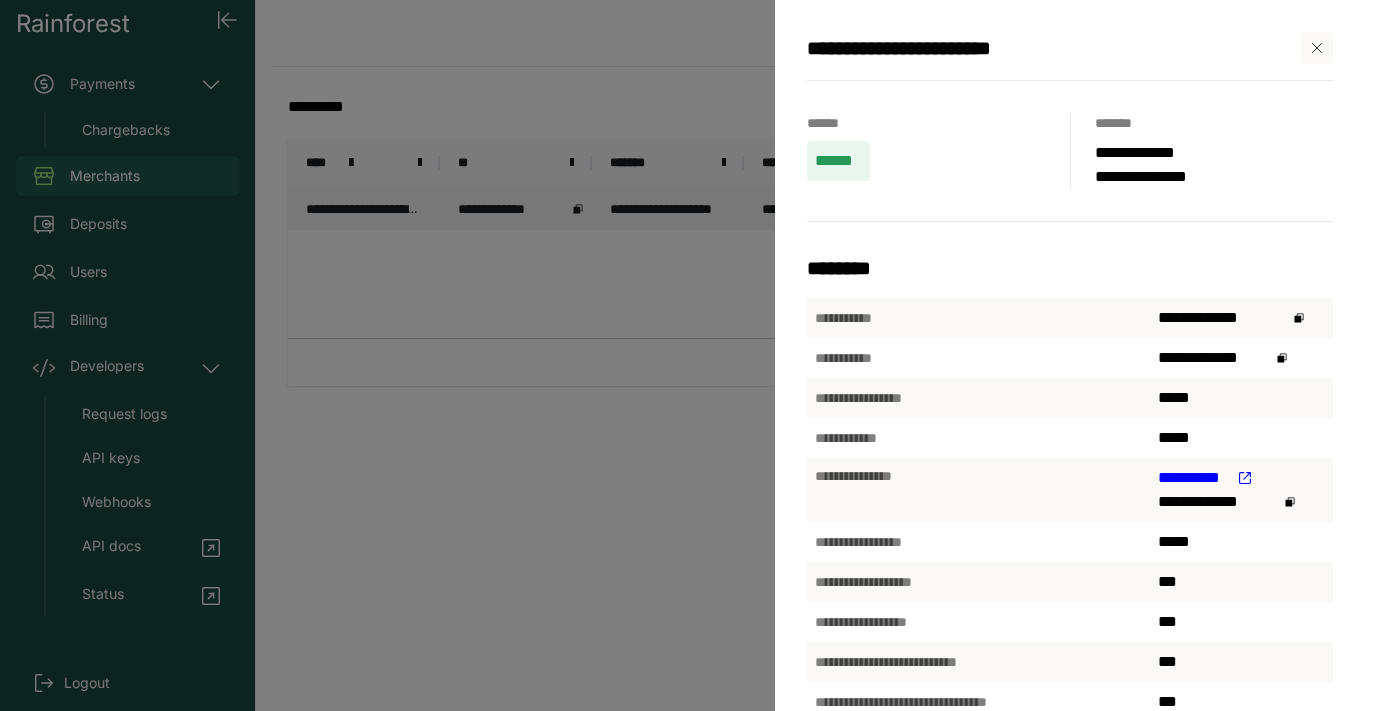 click on "******" at bounding box center [838, 161] 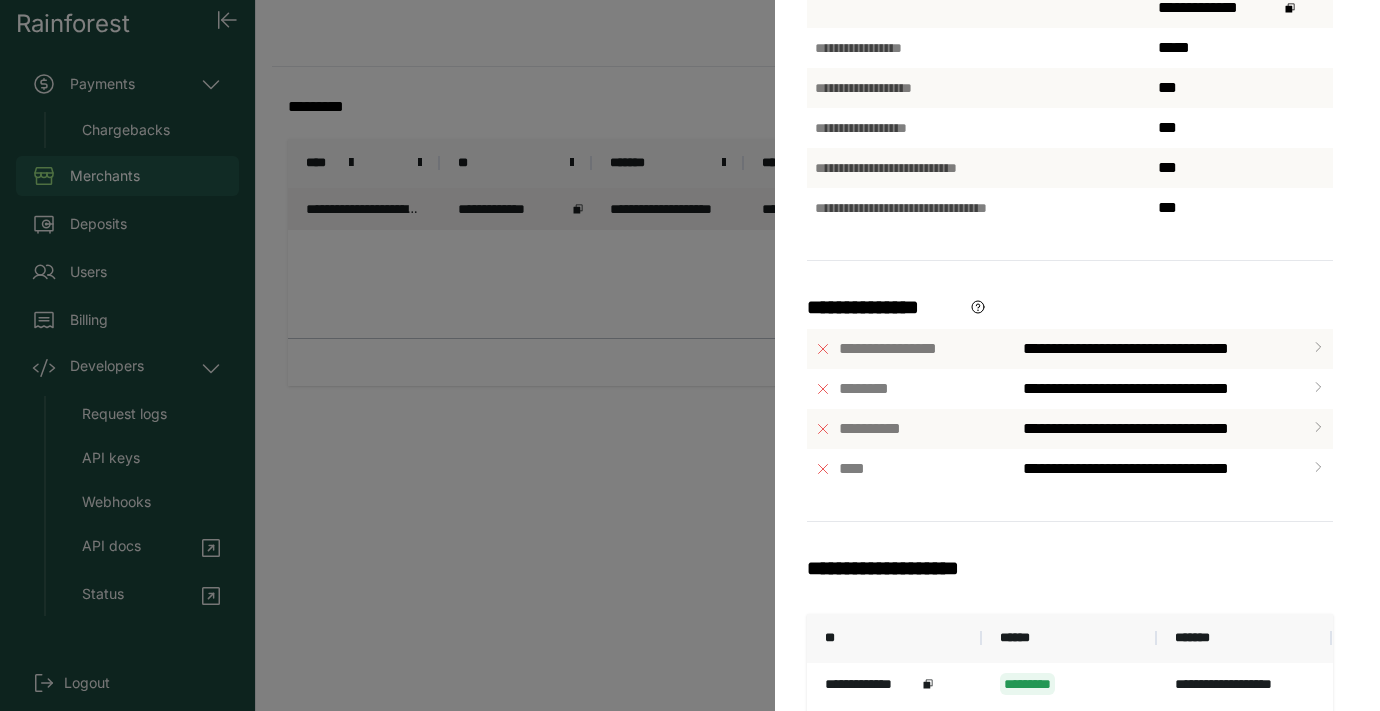 scroll, scrollTop: 628, scrollLeft: 0, axis: vertical 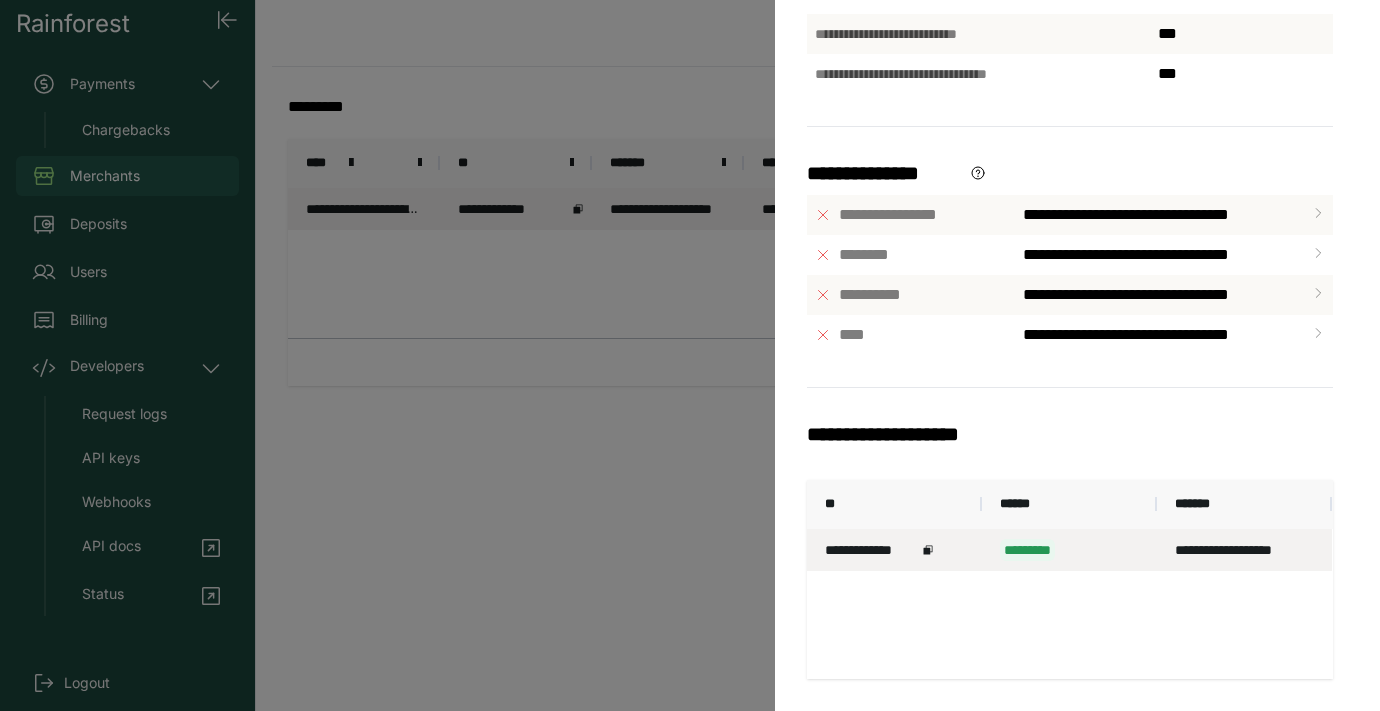 click on "**********" at bounding box center (894, 550) 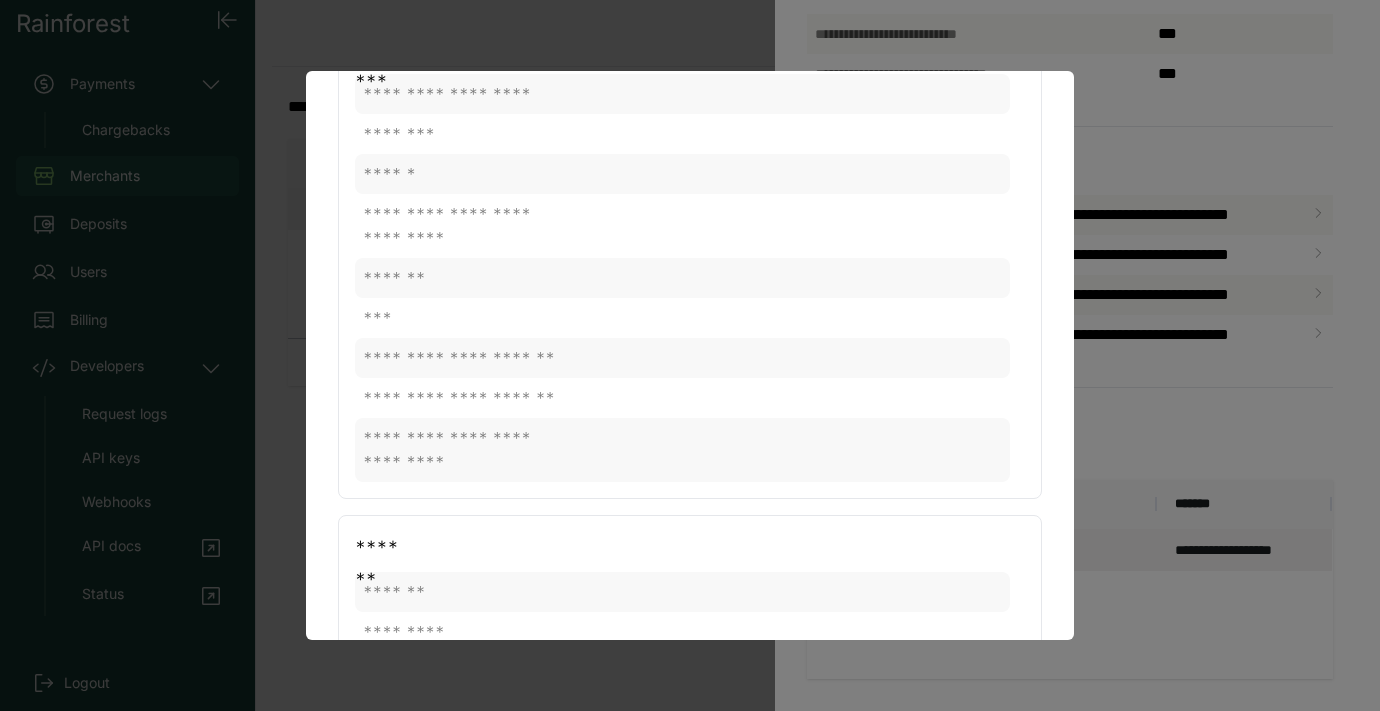 scroll, scrollTop: 408, scrollLeft: 0, axis: vertical 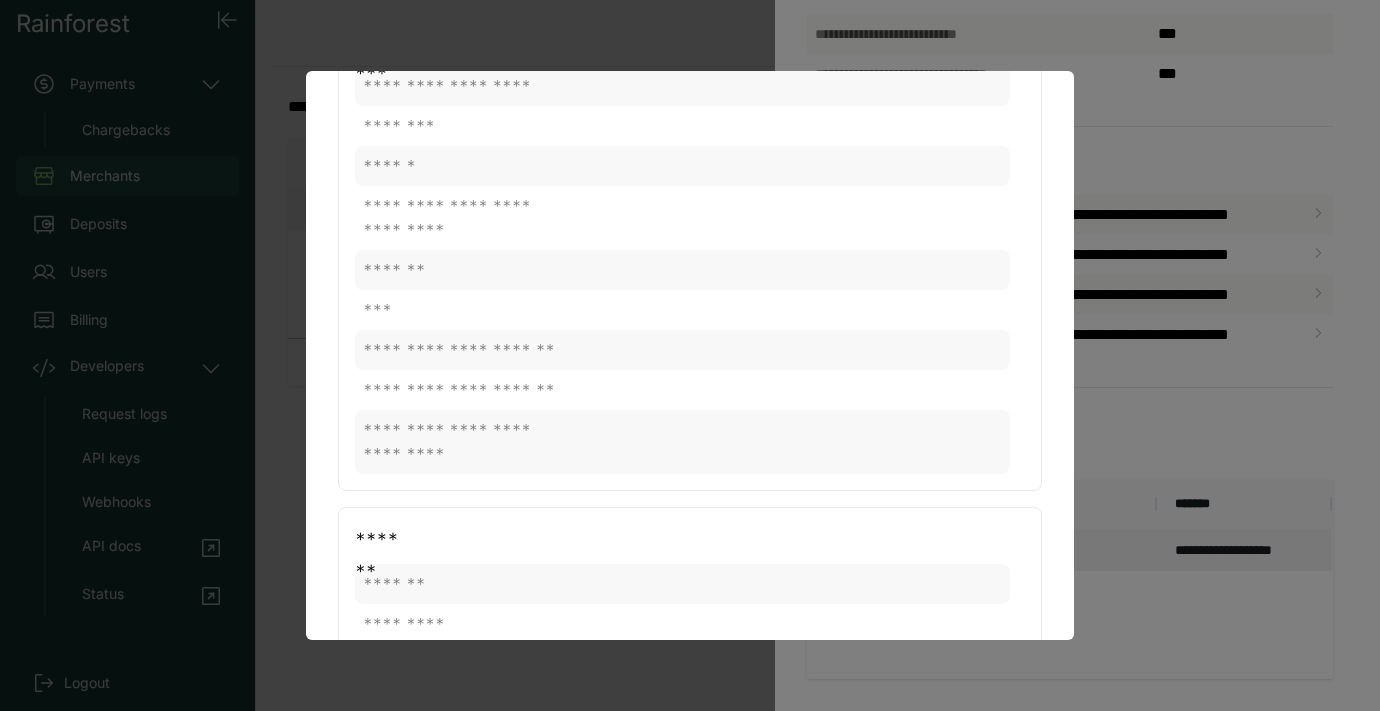 click at bounding box center (690, 355) 